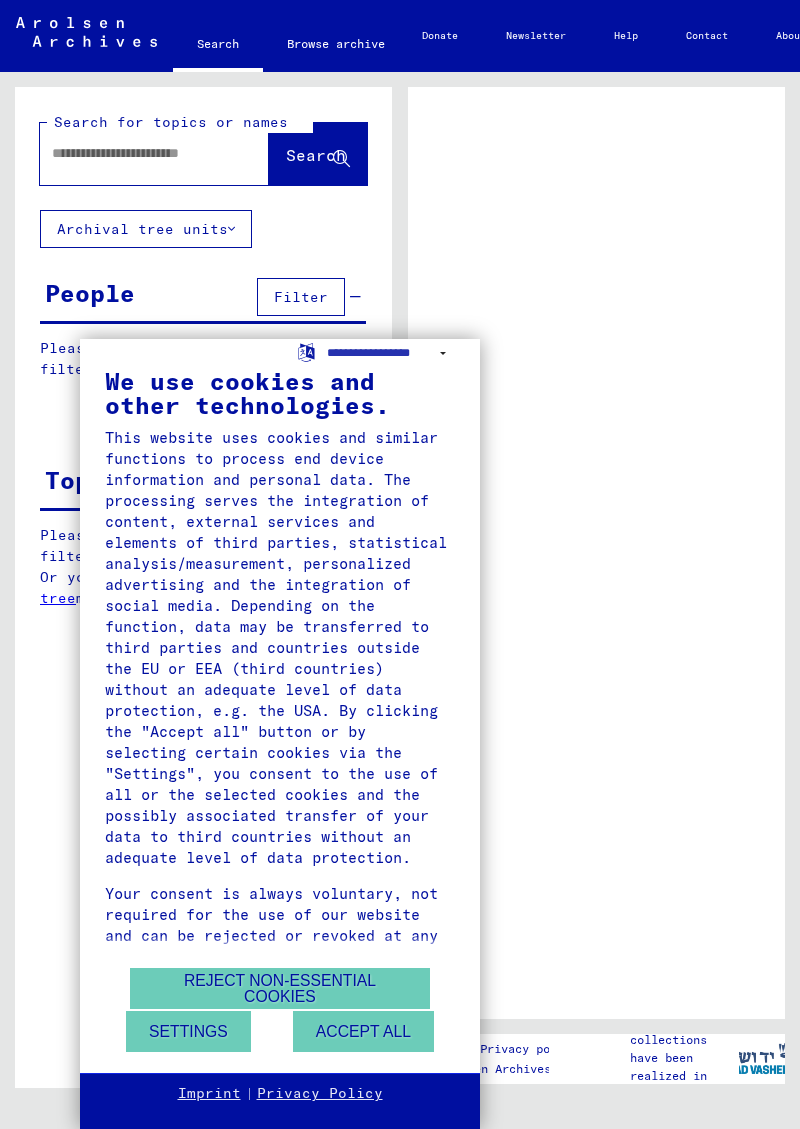 scroll, scrollTop: 0, scrollLeft: 0, axis: both 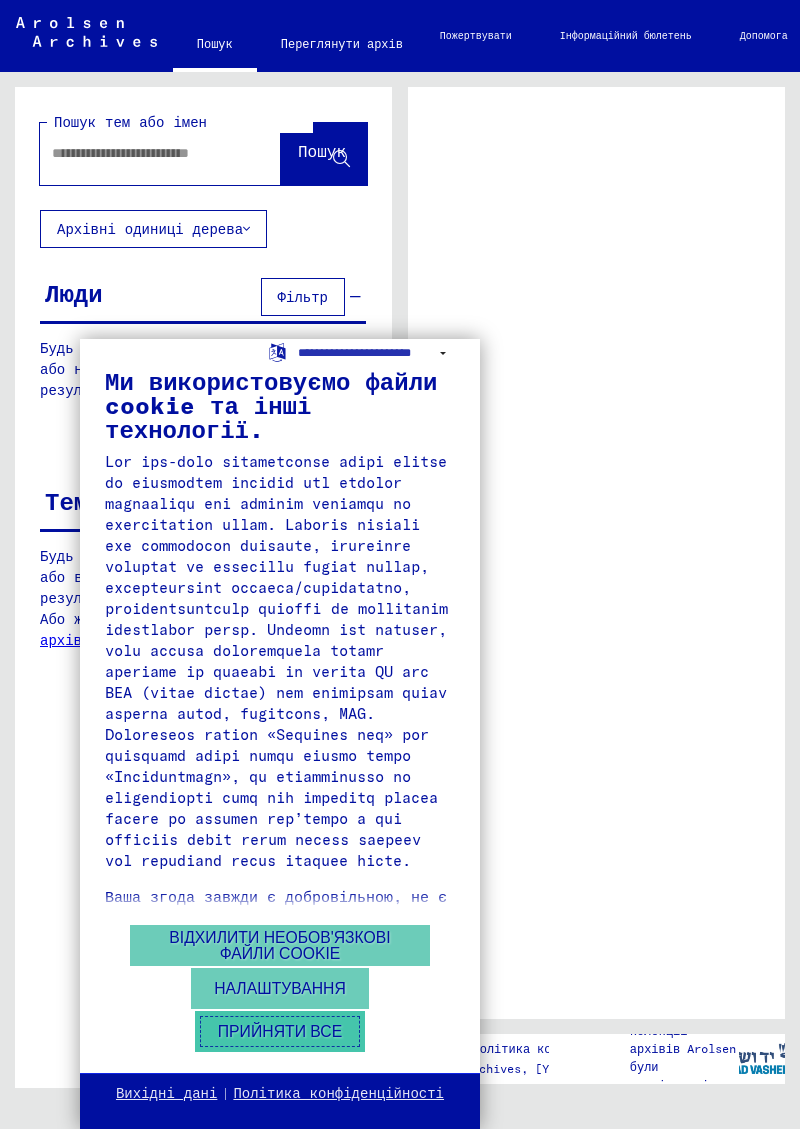 click on "Прийняти все" at bounding box center (280, 1031) 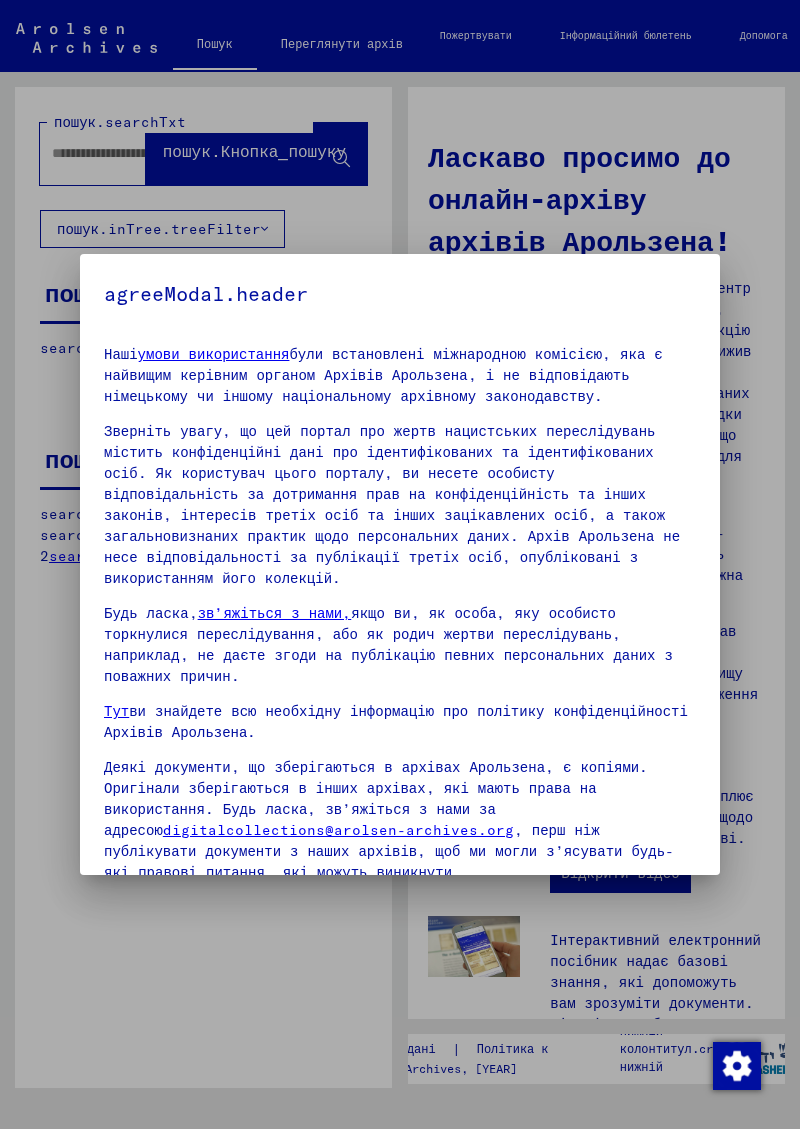 click at bounding box center (112, 912) 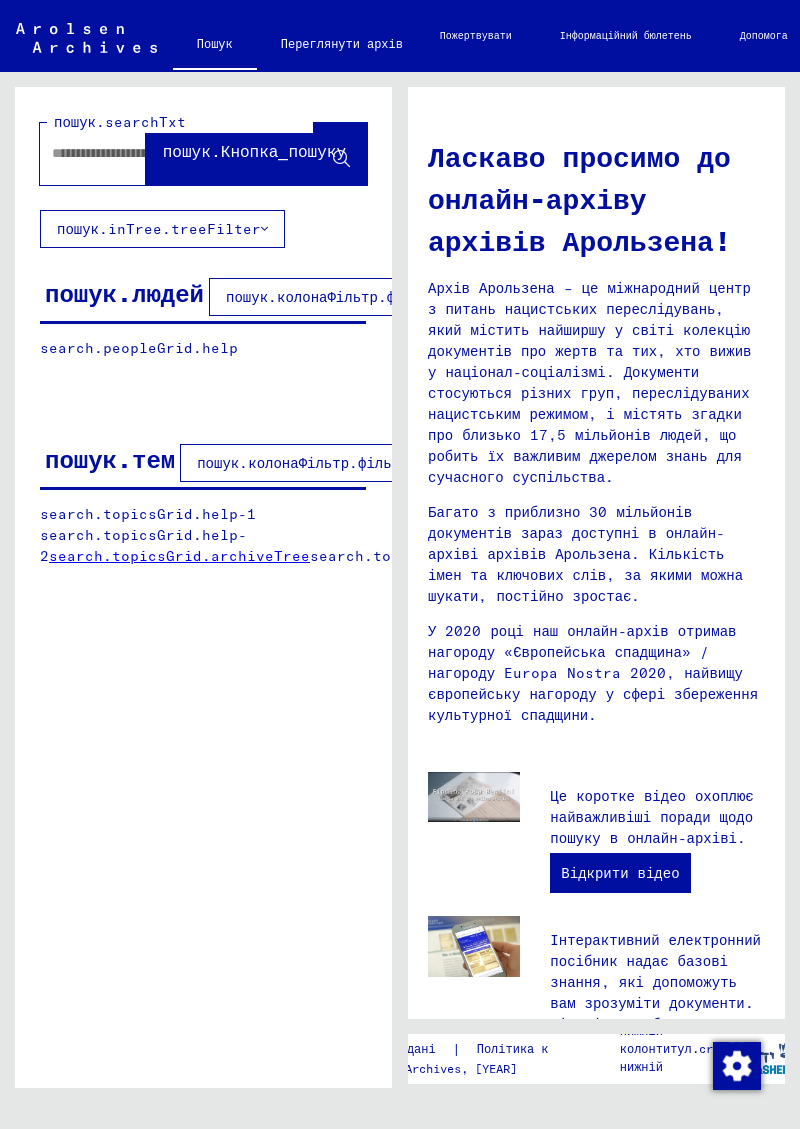 click at bounding box center [99, 153] 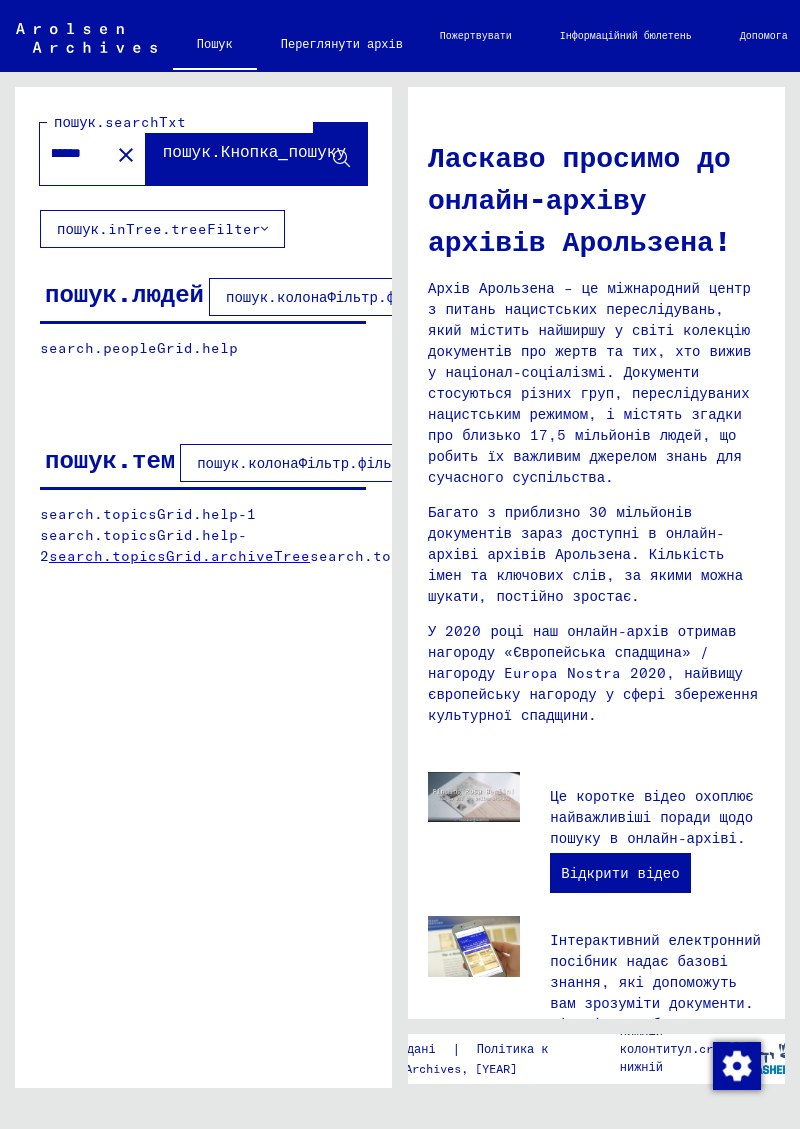 scroll, scrollTop: 0, scrollLeft: 39, axis: horizontal 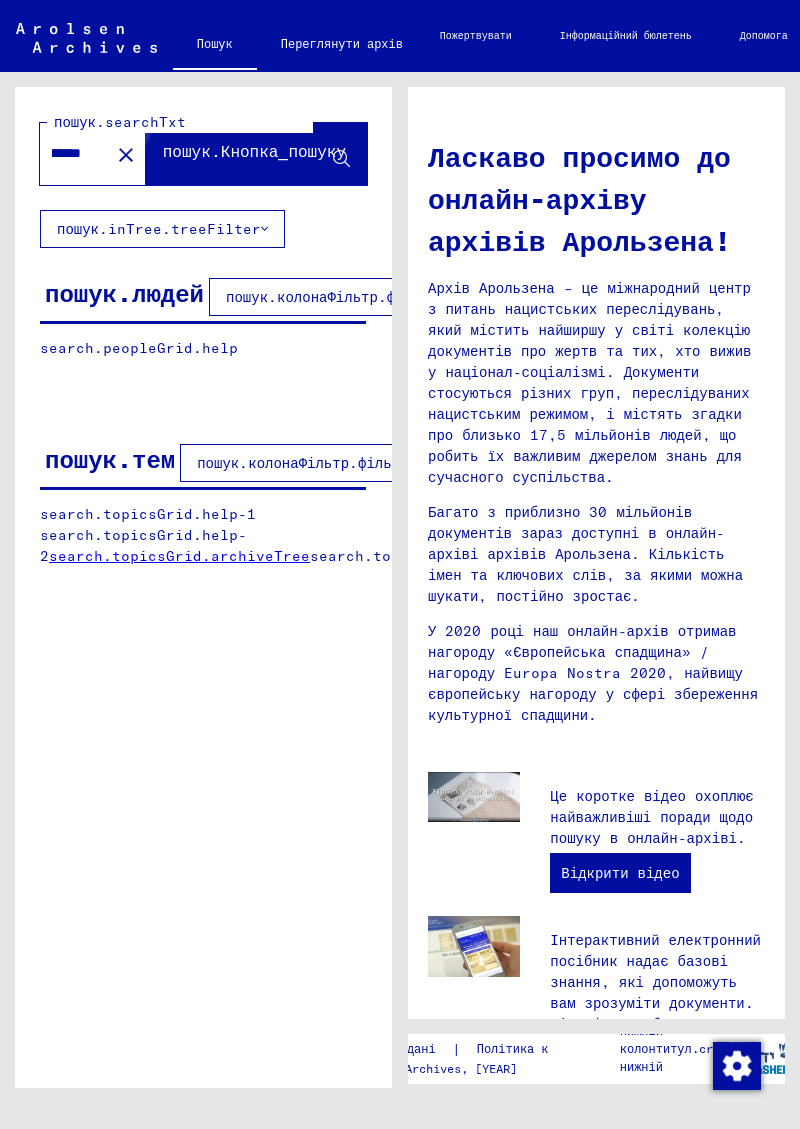 type on "*********" 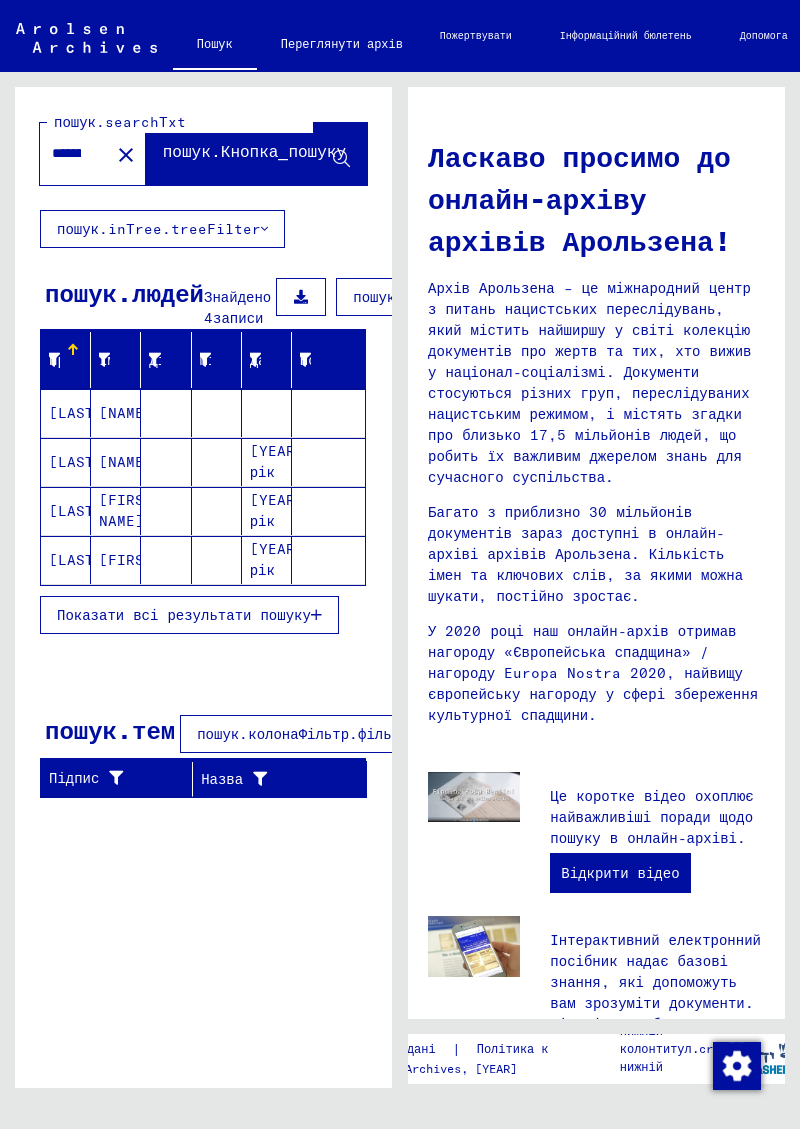 click on "[YEAR] рік" at bounding box center [277, 559] 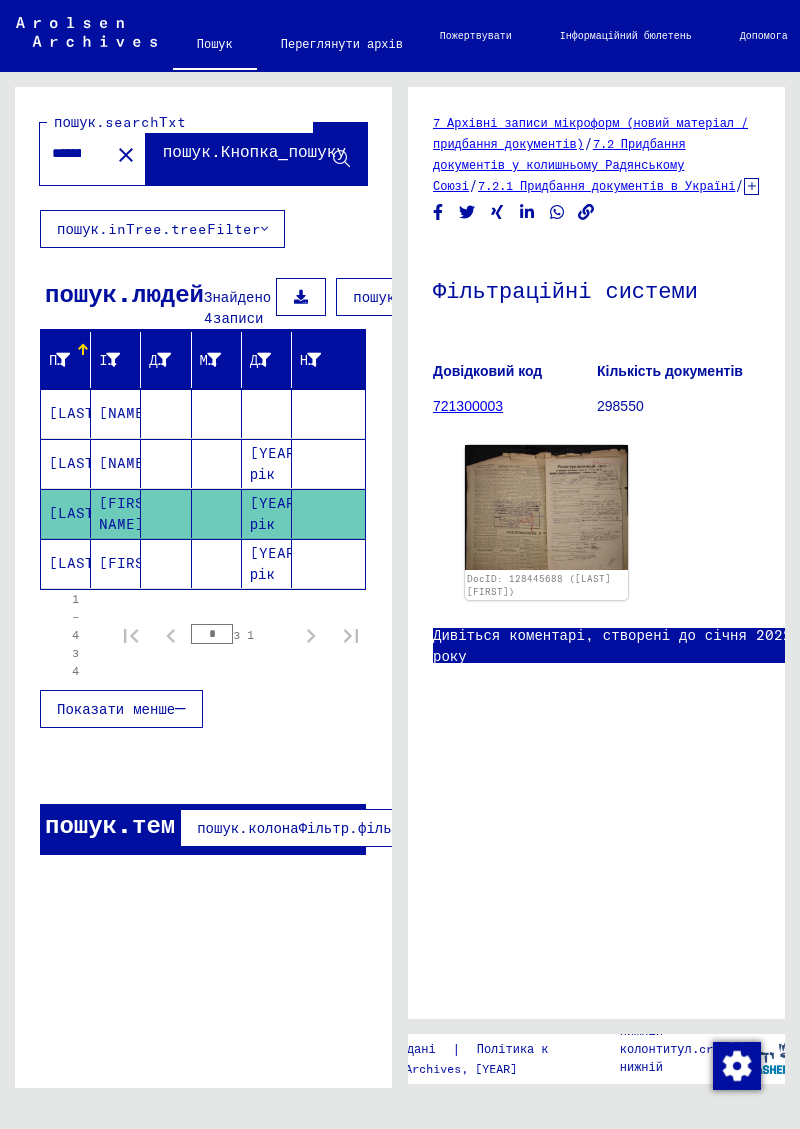 scroll, scrollTop: 0, scrollLeft: 0, axis: both 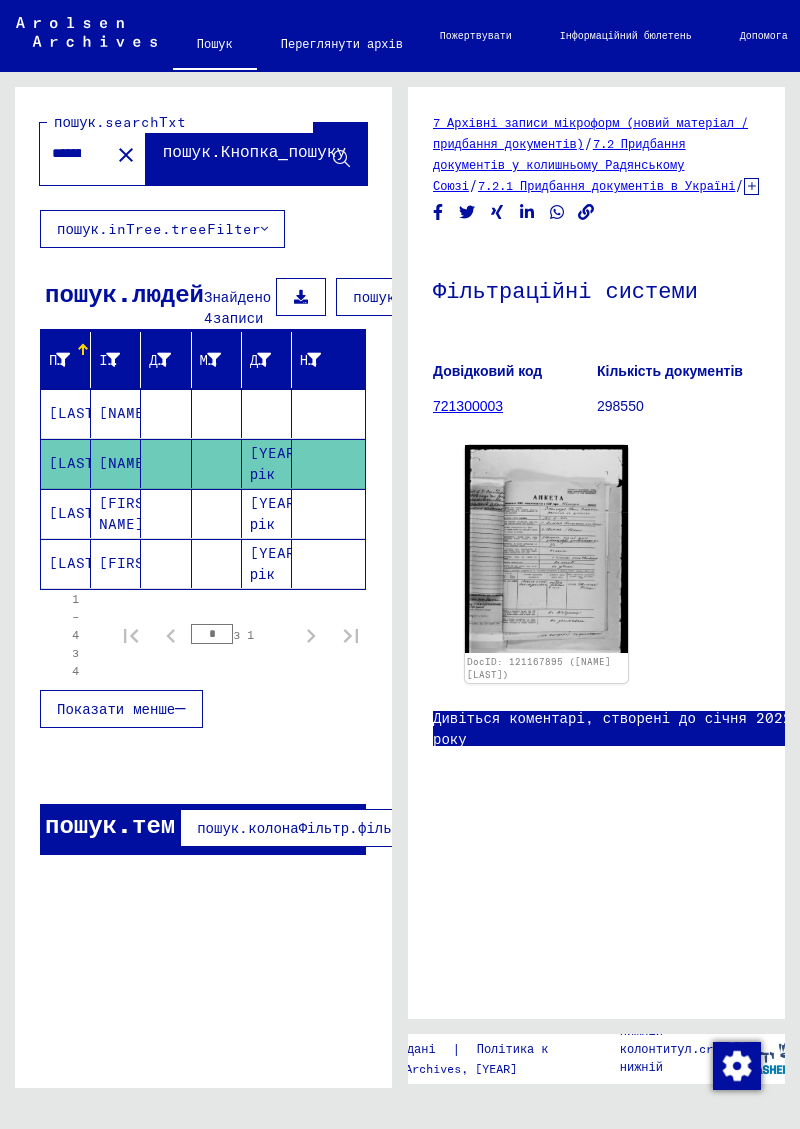 click 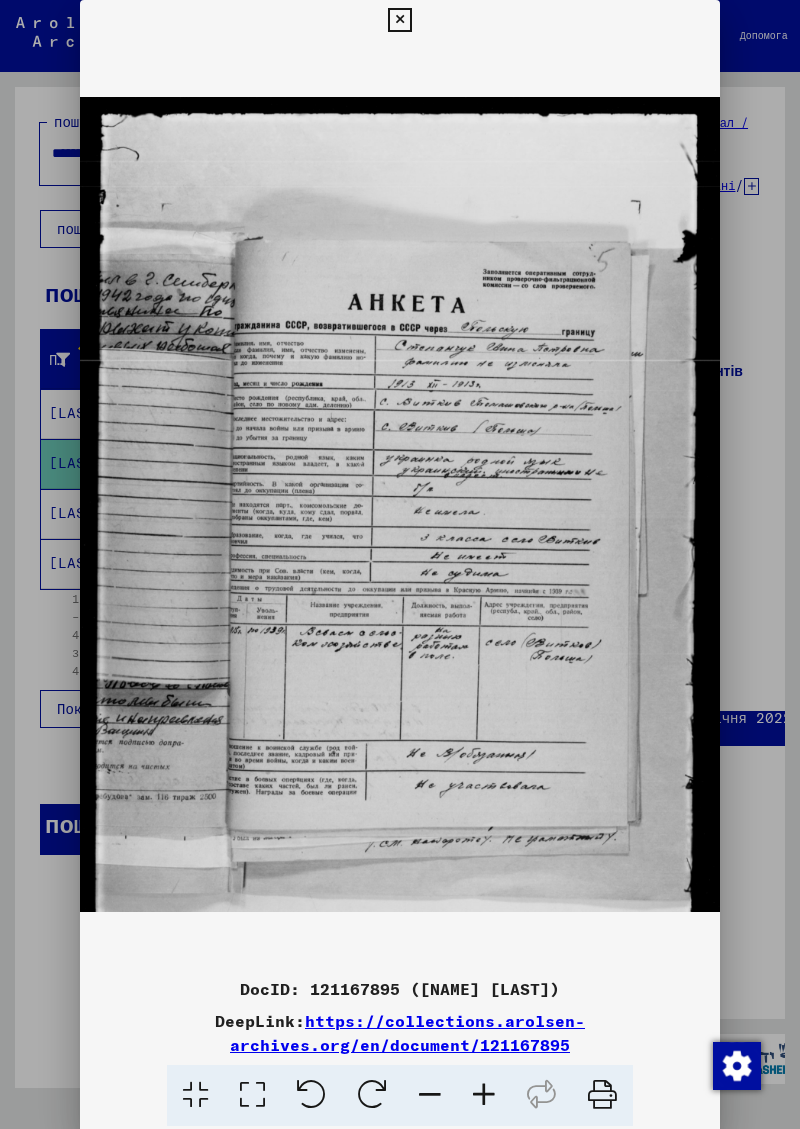 click at bounding box center [400, 564] 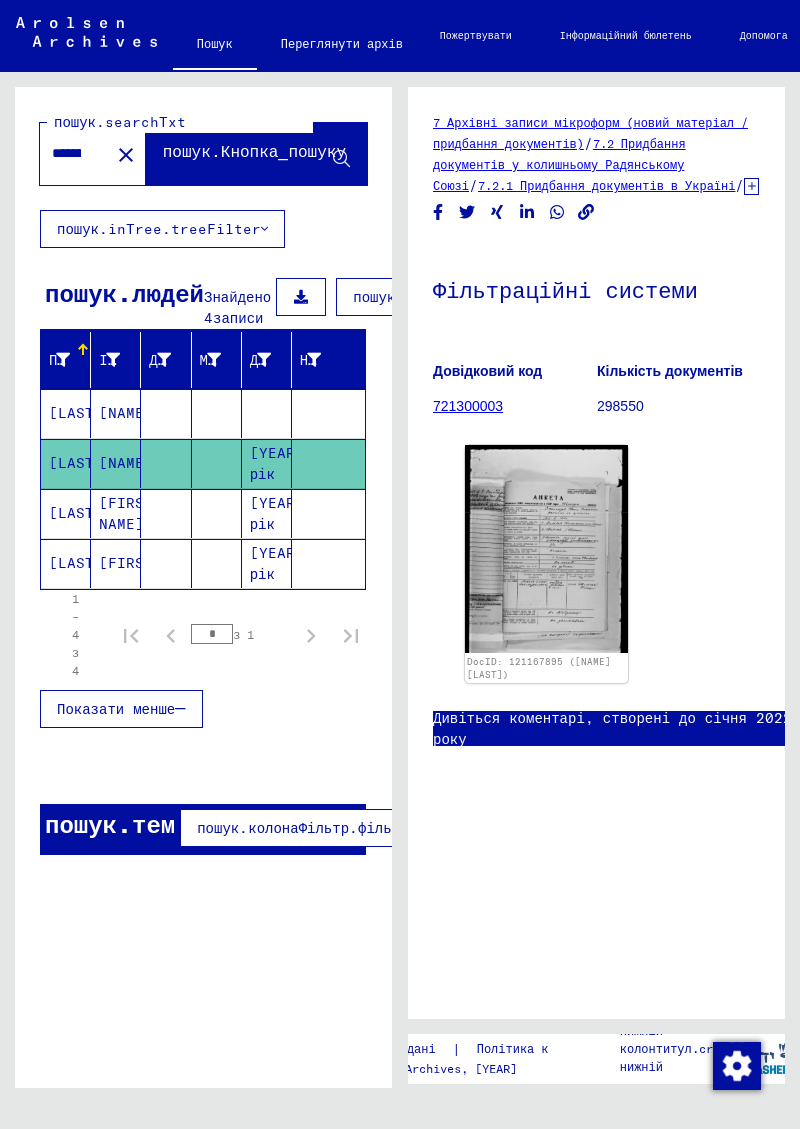 click on "[YEAR] рік" 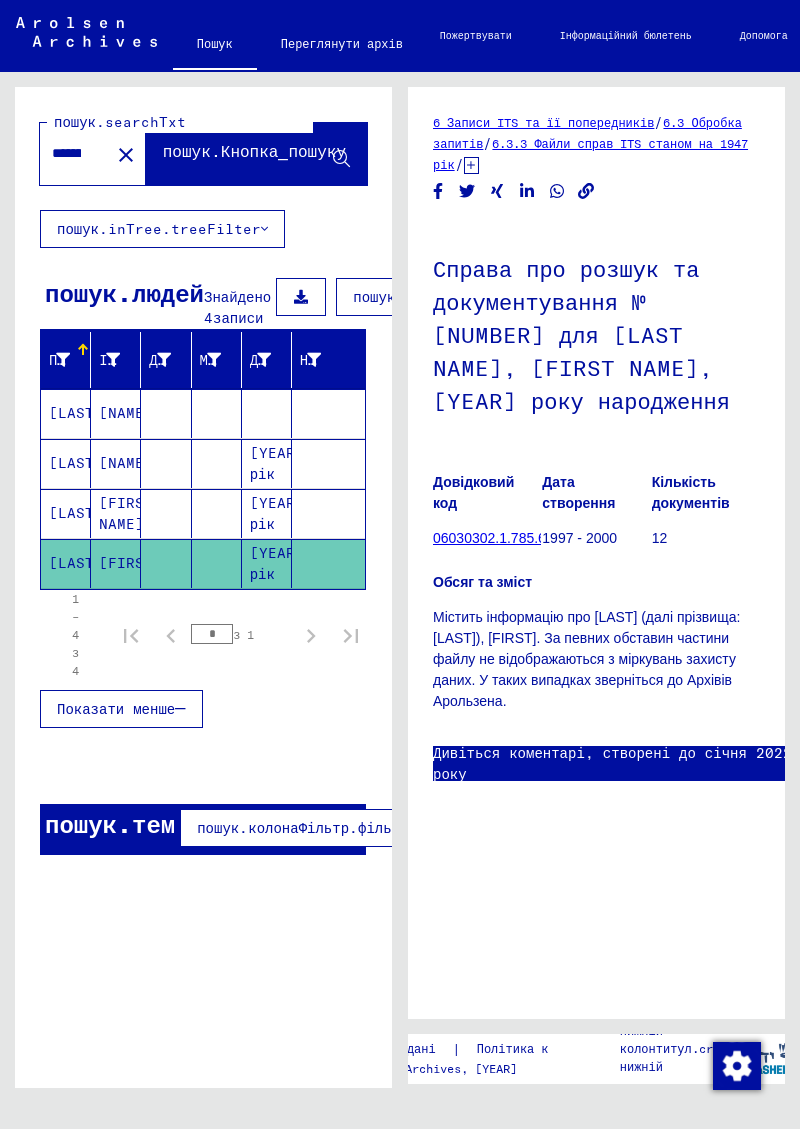 click on "06030302.1.785.694" 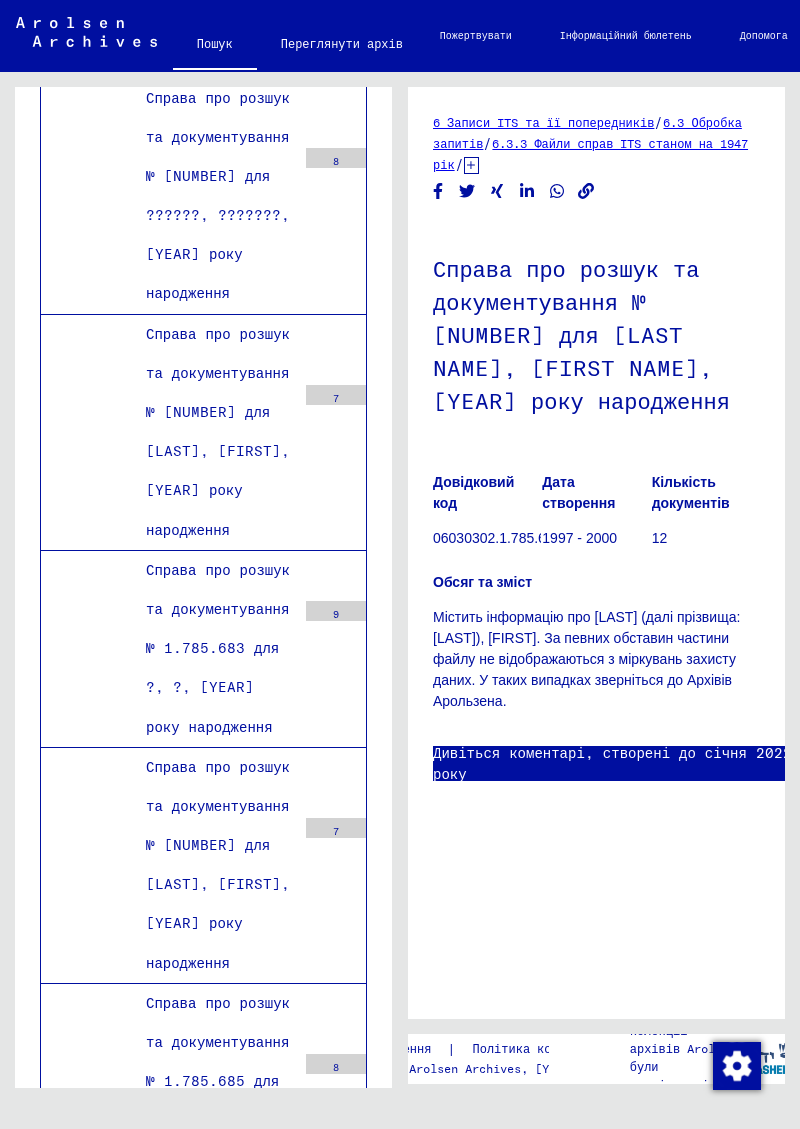 scroll, scrollTop: 64584, scrollLeft: 0, axis: vertical 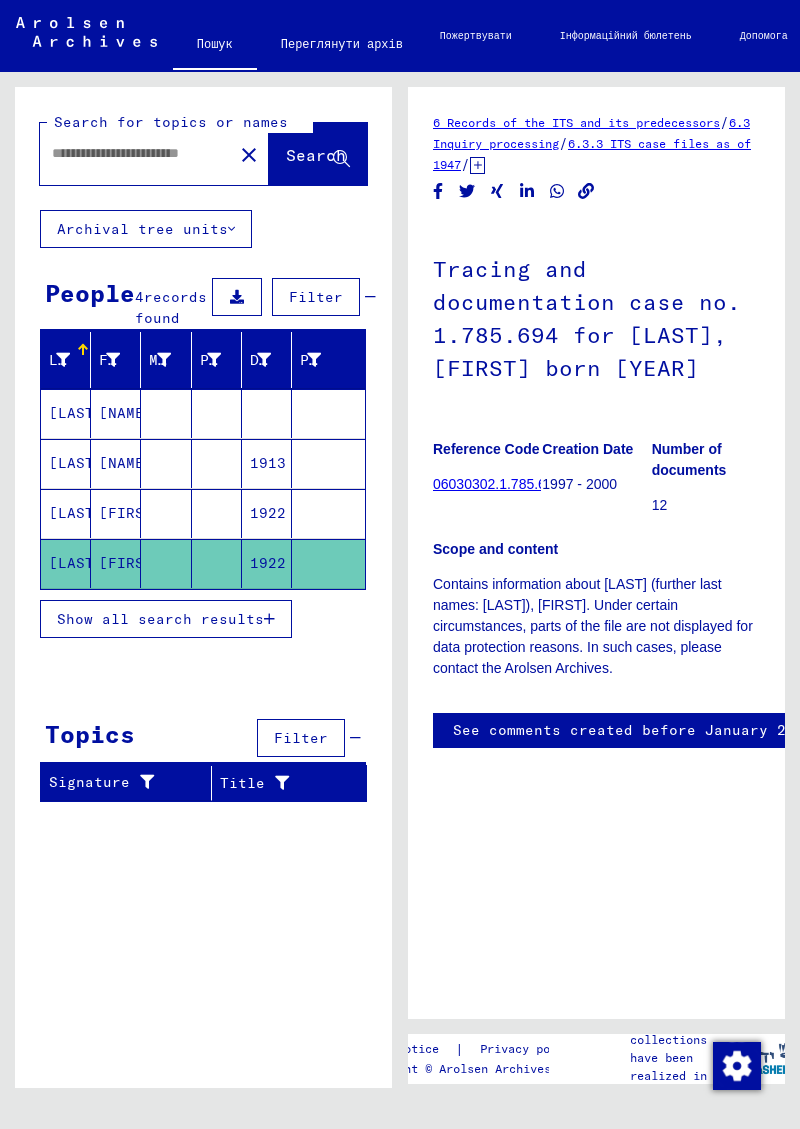 type on "*********" 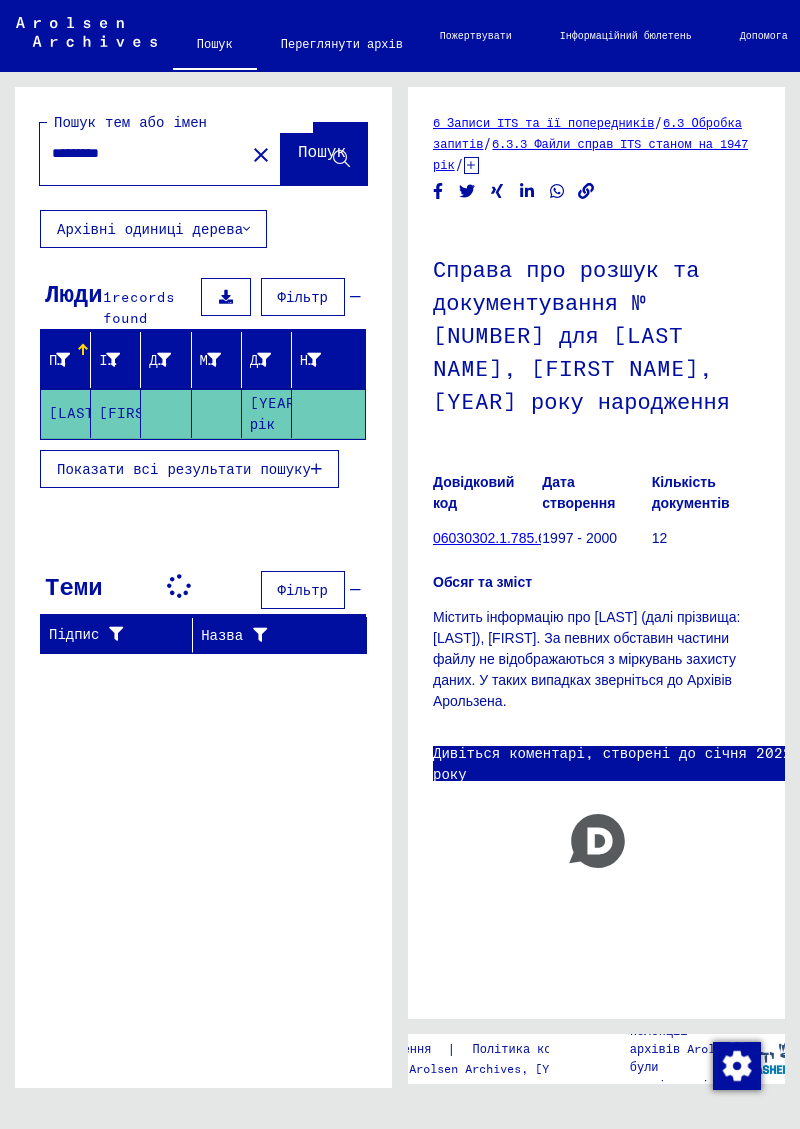 click on "close" 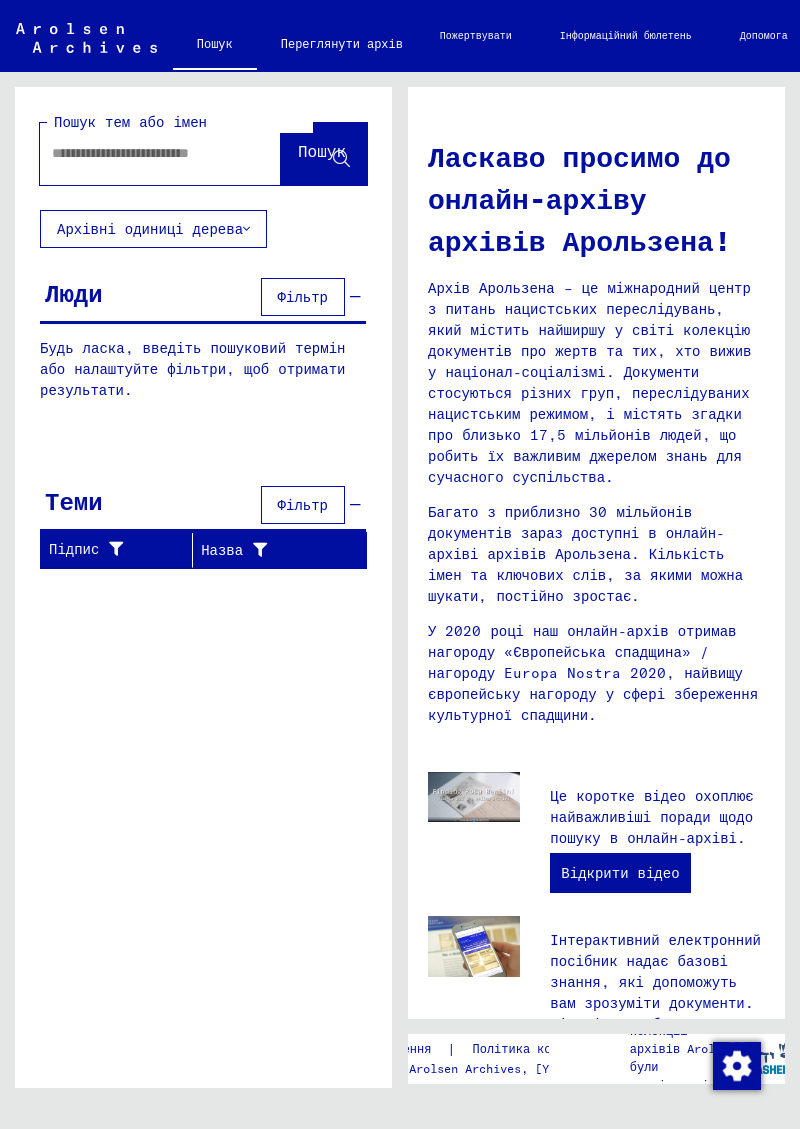 click at bounding box center (136, 153) 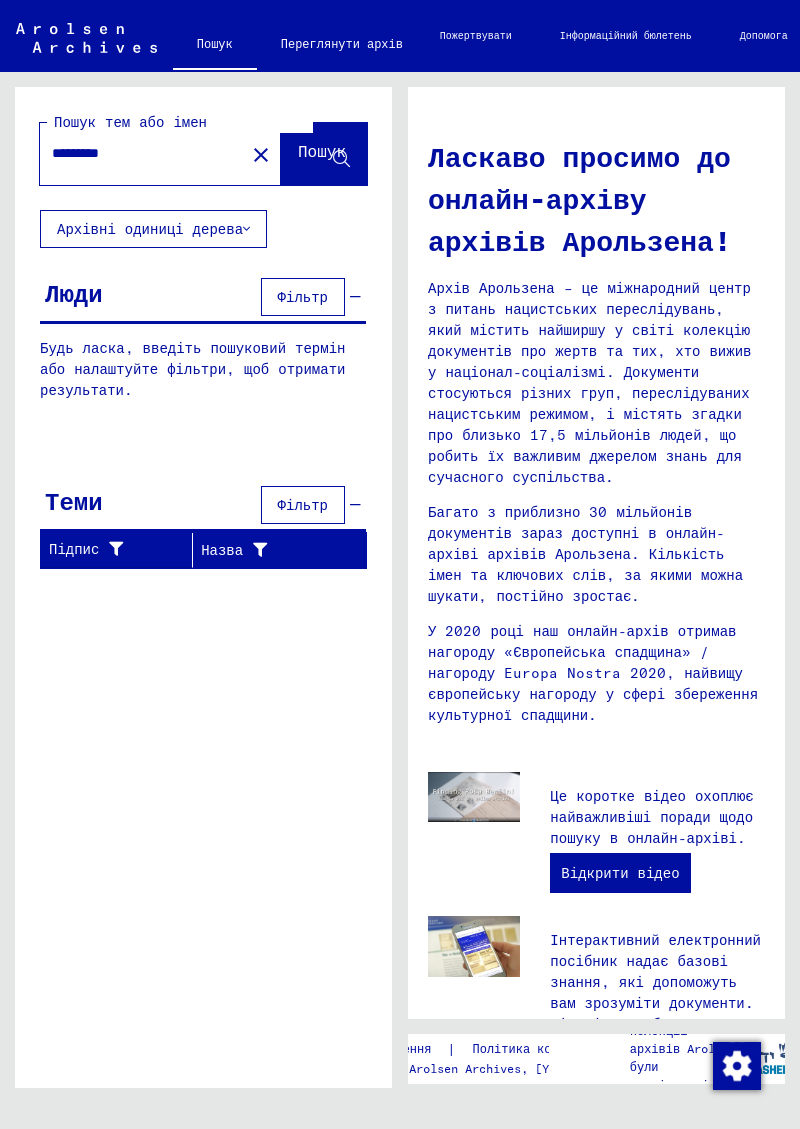 type on "*********" 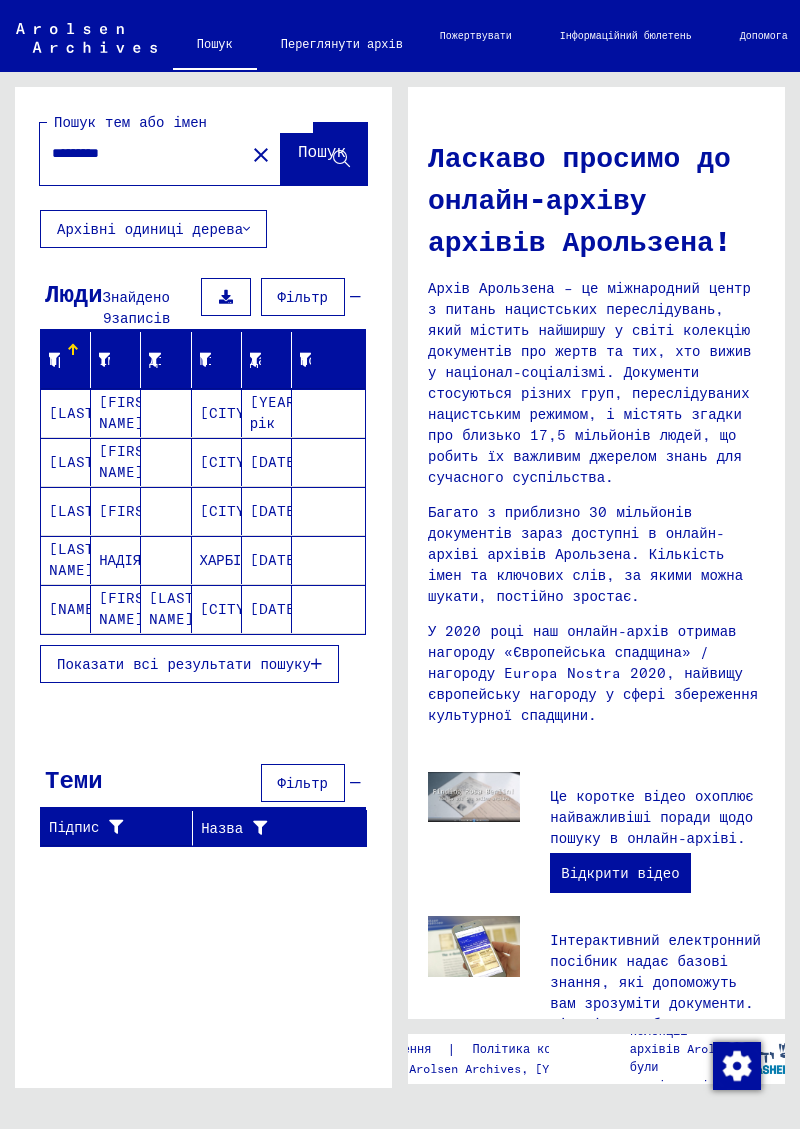 click on "[LAST]" at bounding box center [71, 559] 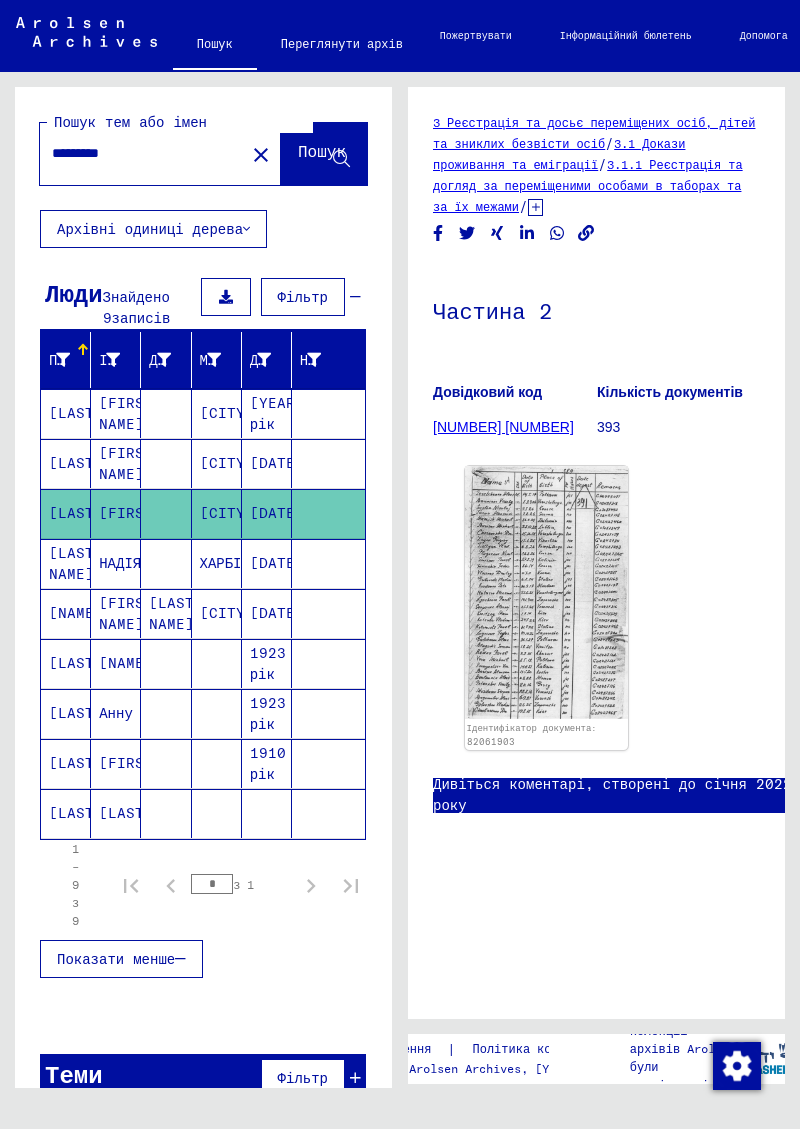 scroll, scrollTop: 0, scrollLeft: 0, axis: both 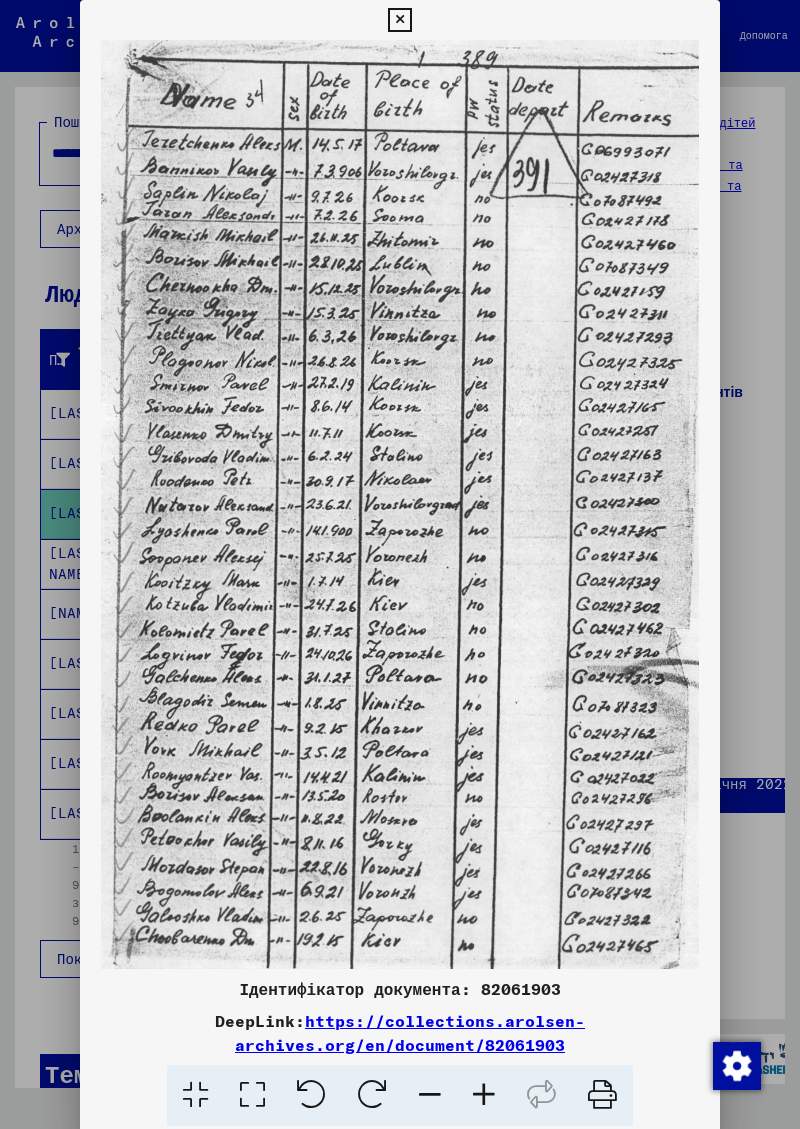 click at bounding box center (399, 20) 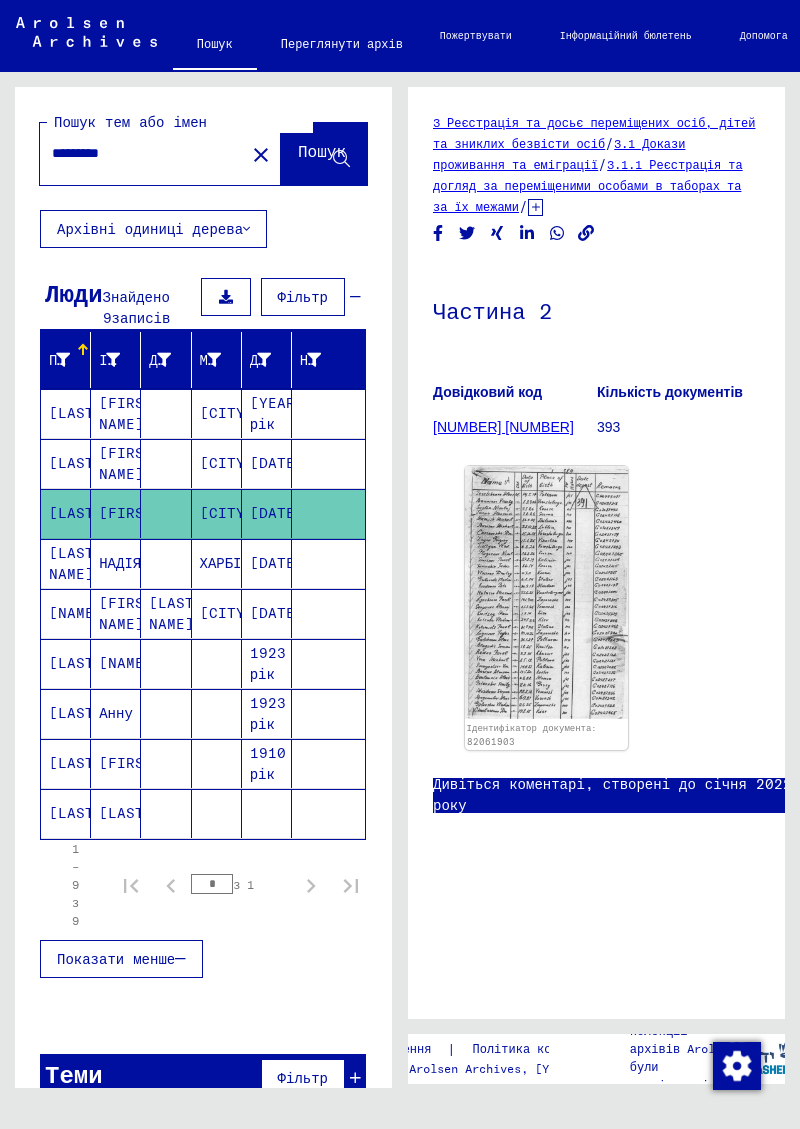 click on "[LAST]" at bounding box center [76, 513] 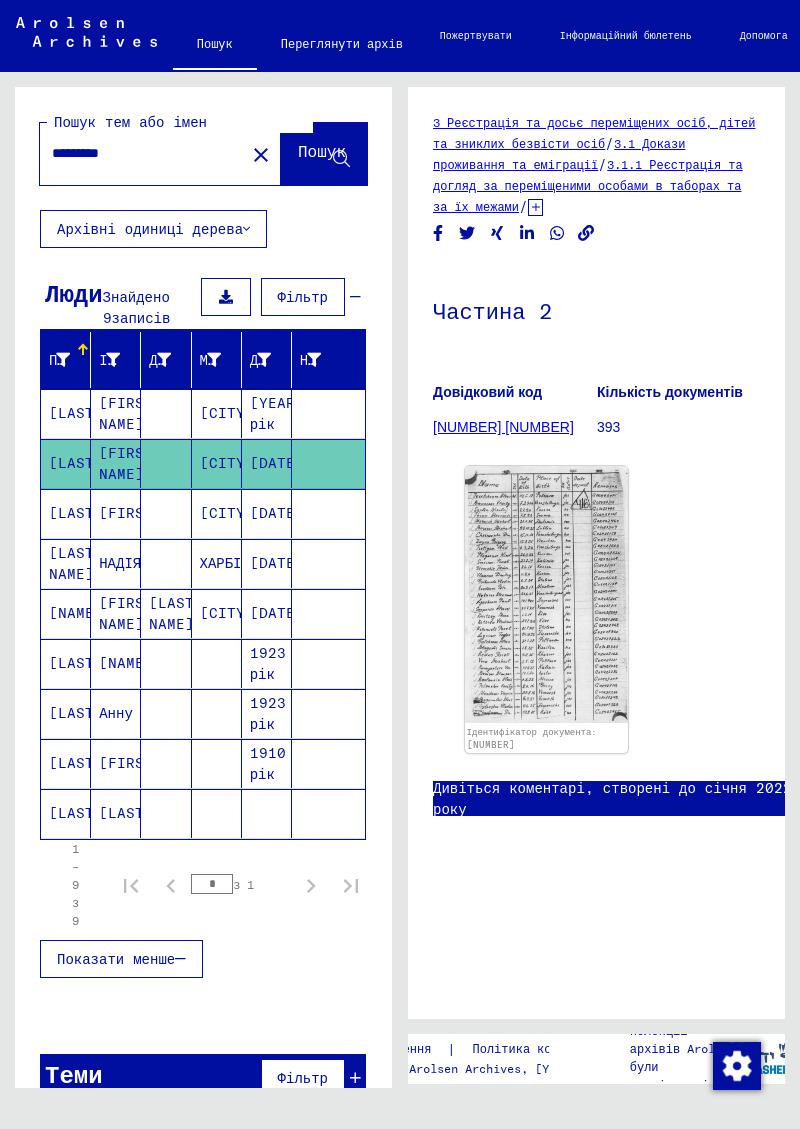 scroll, scrollTop: 0, scrollLeft: 0, axis: both 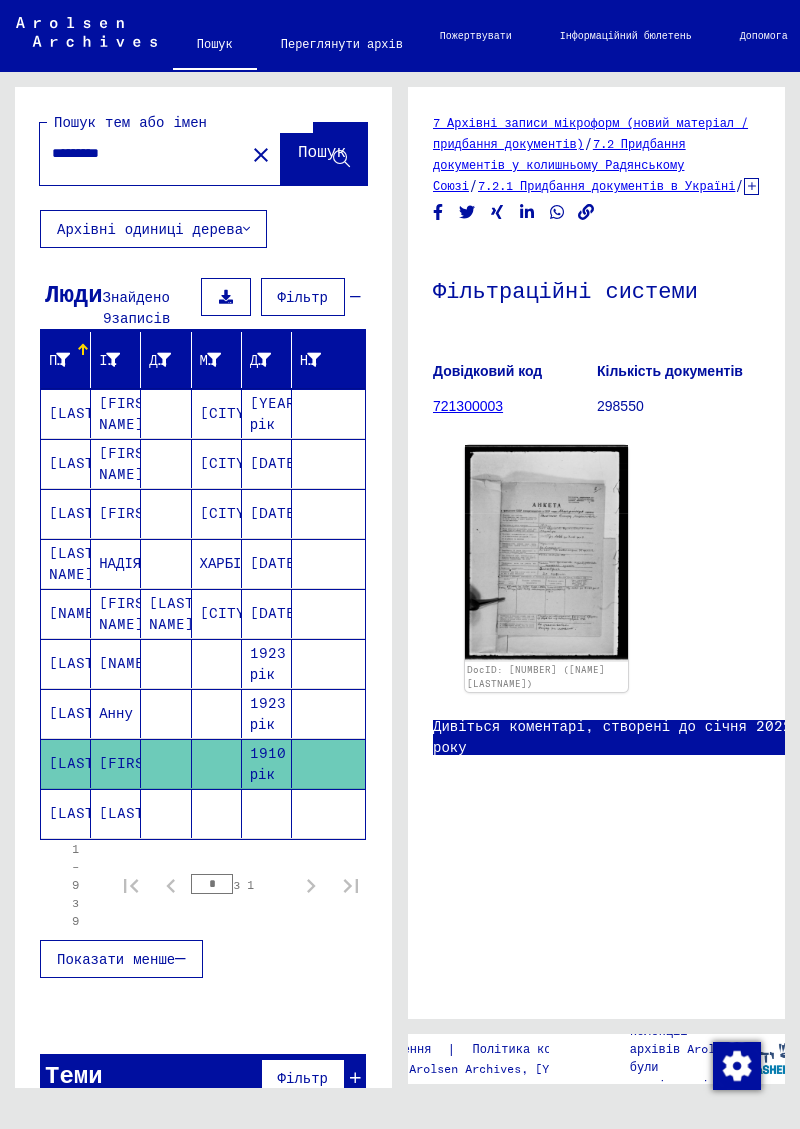 click 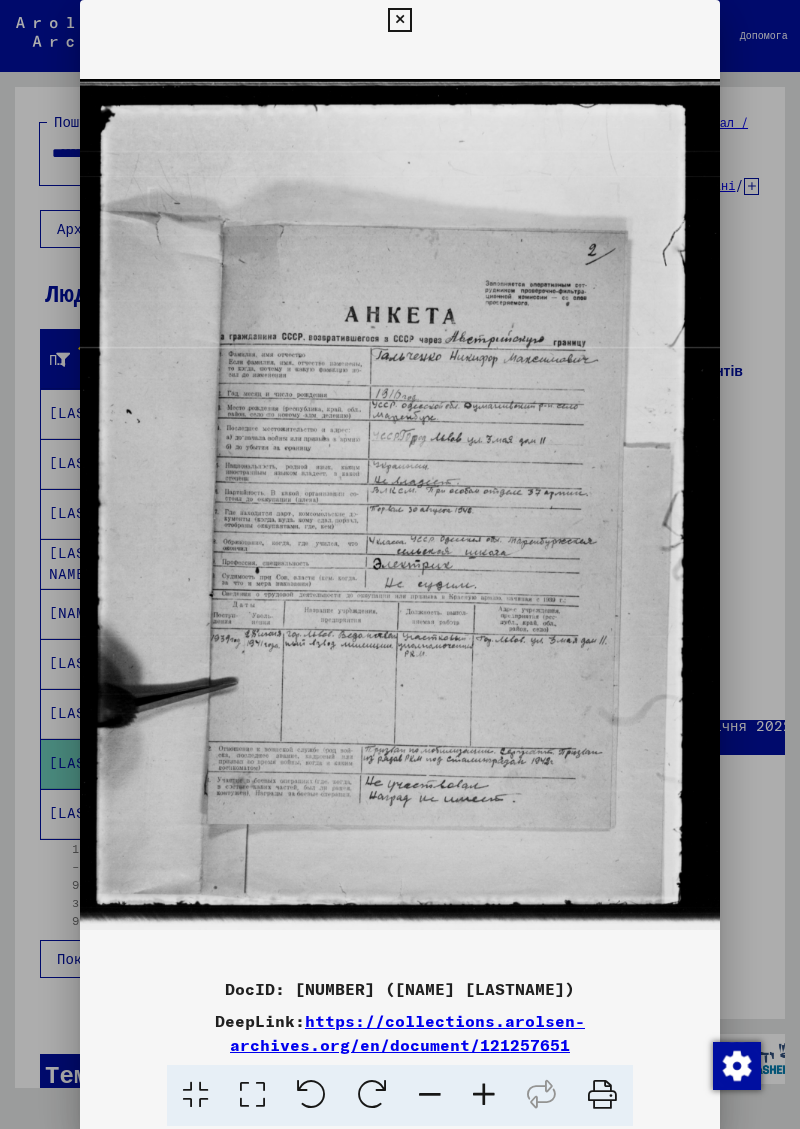 click at bounding box center (400, 504) 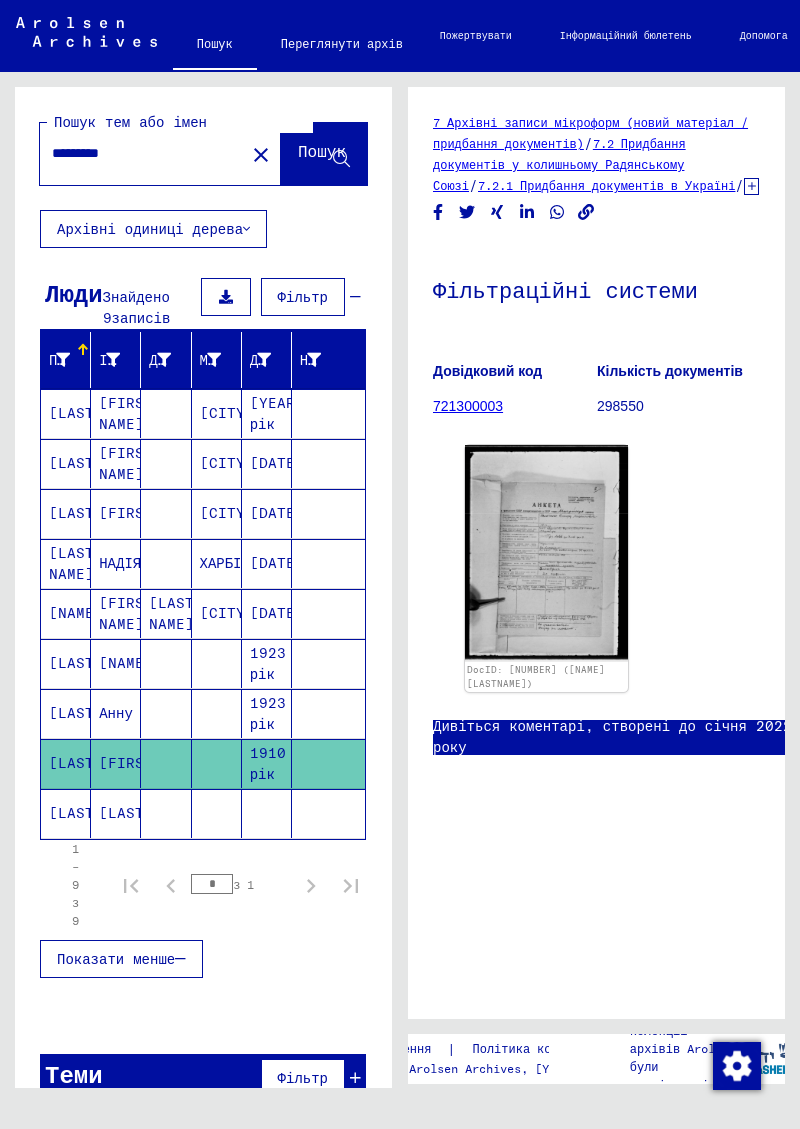 click on "[LAST]" 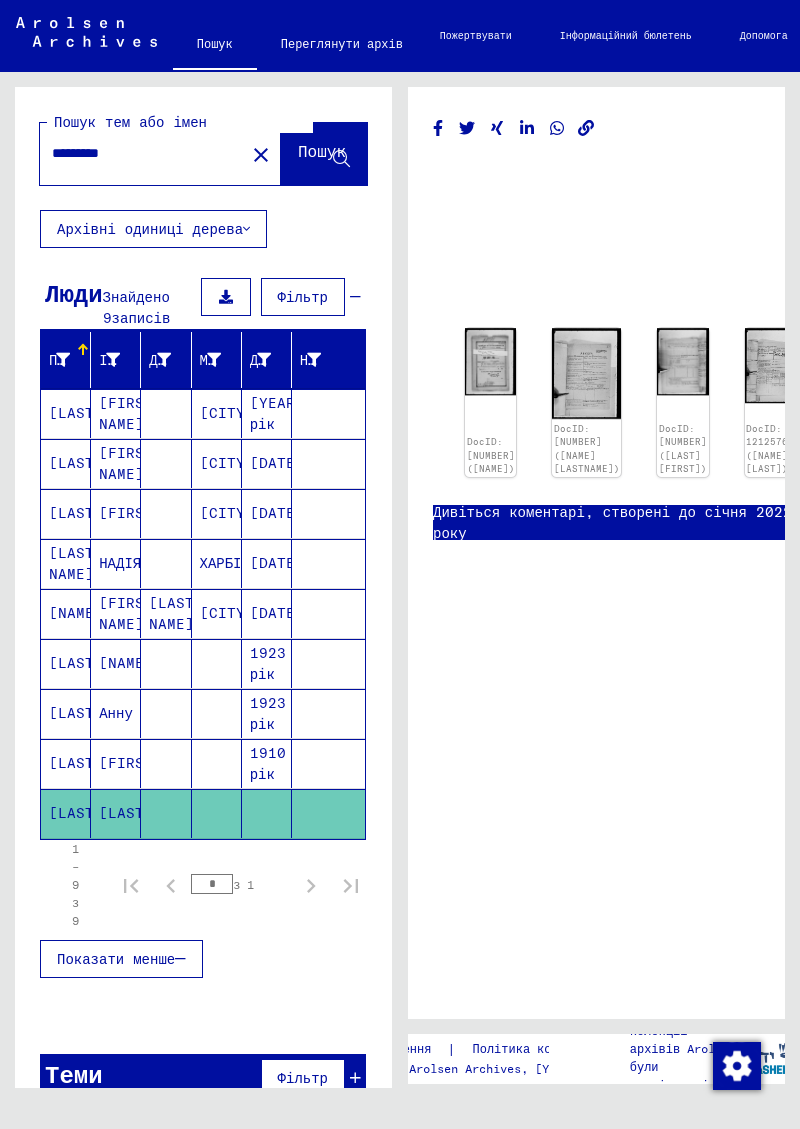 scroll, scrollTop: 0, scrollLeft: 0, axis: both 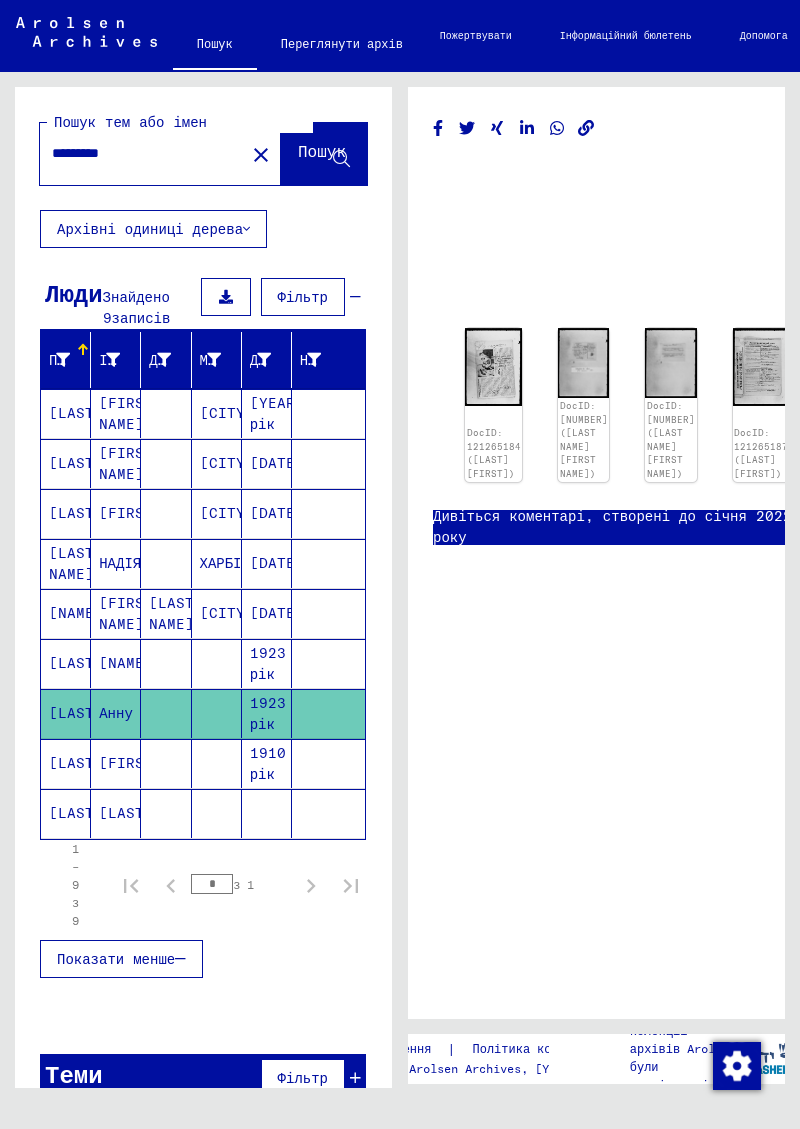 click 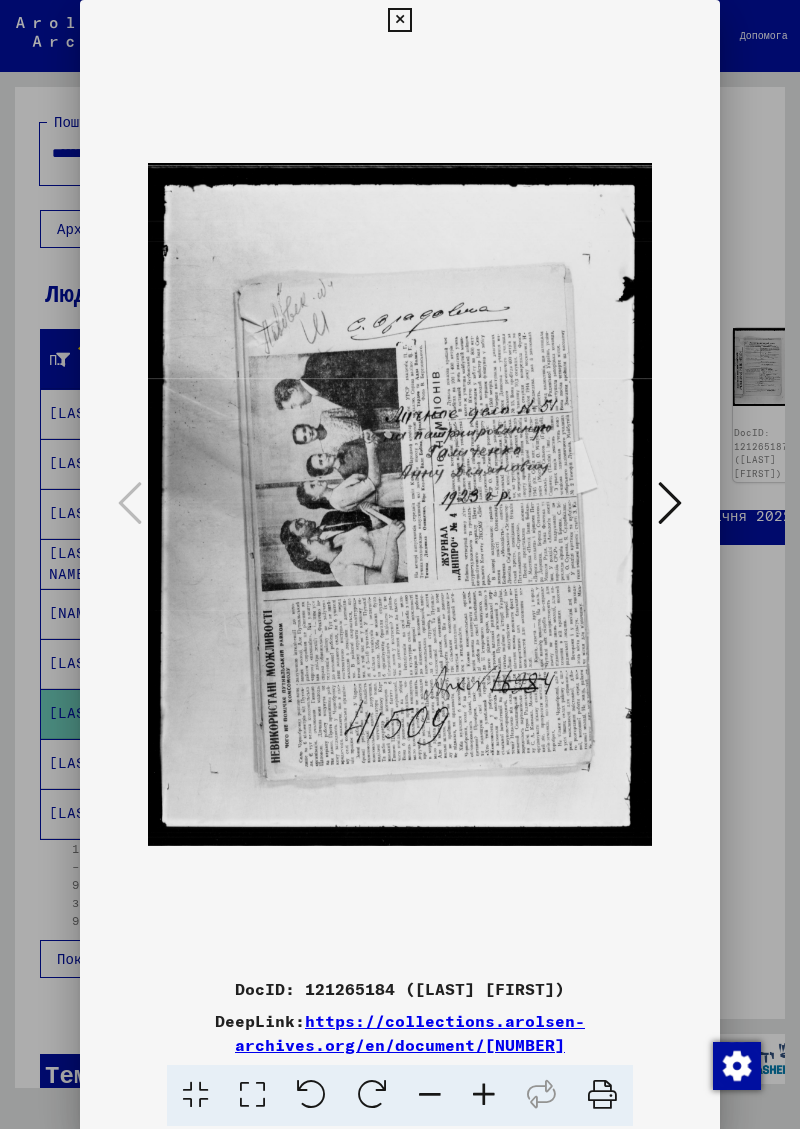 click at bounding box center [670, 503] 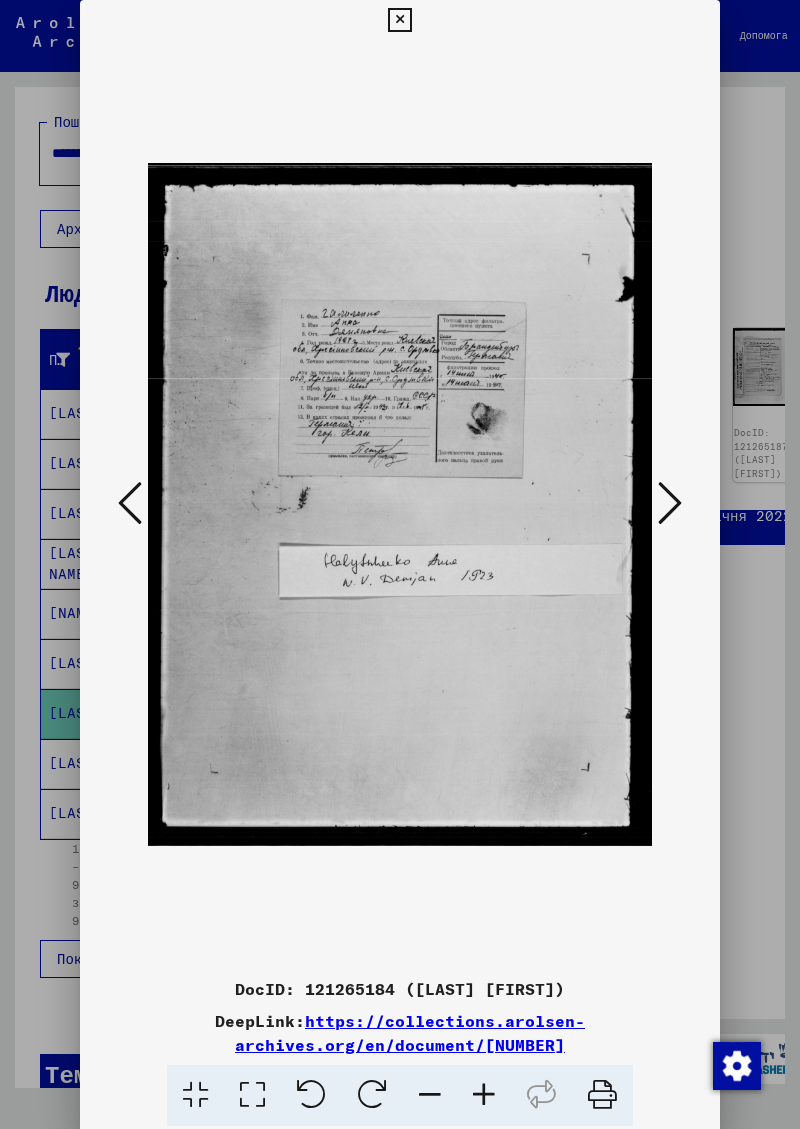 click at bounding box center (400, 564) 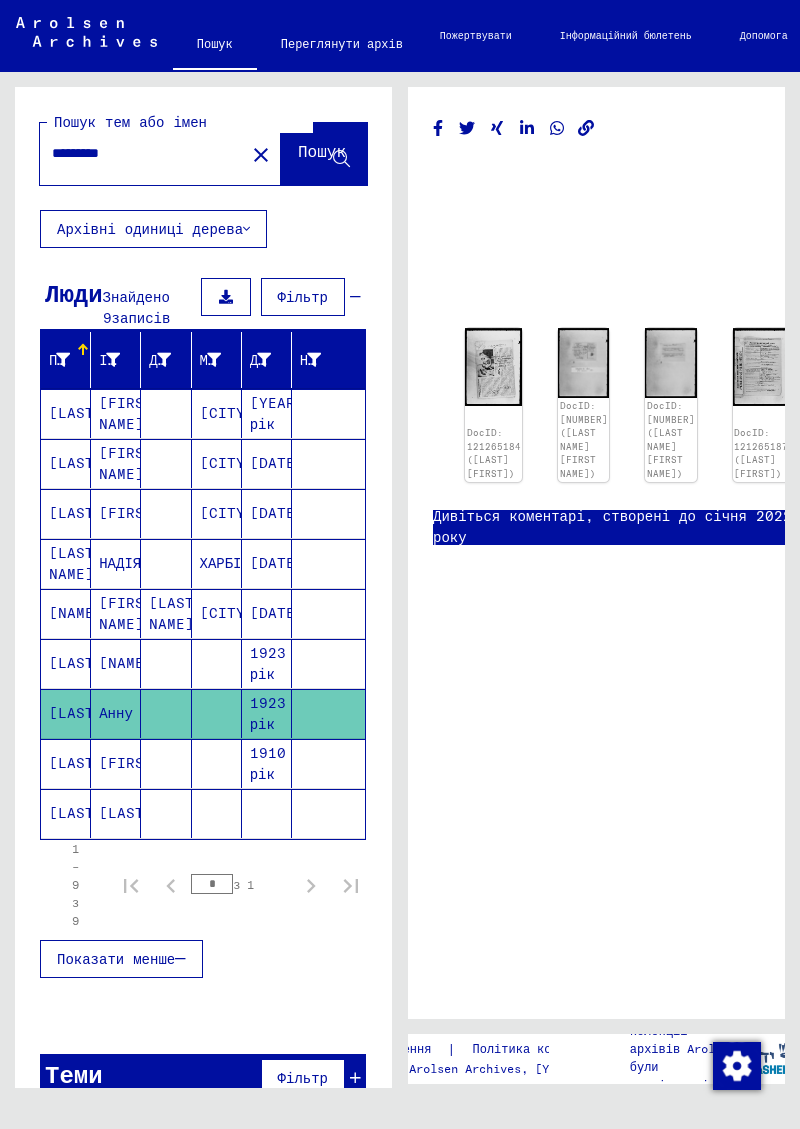 click on "[NAME]" at bounding box center [76, 663] 